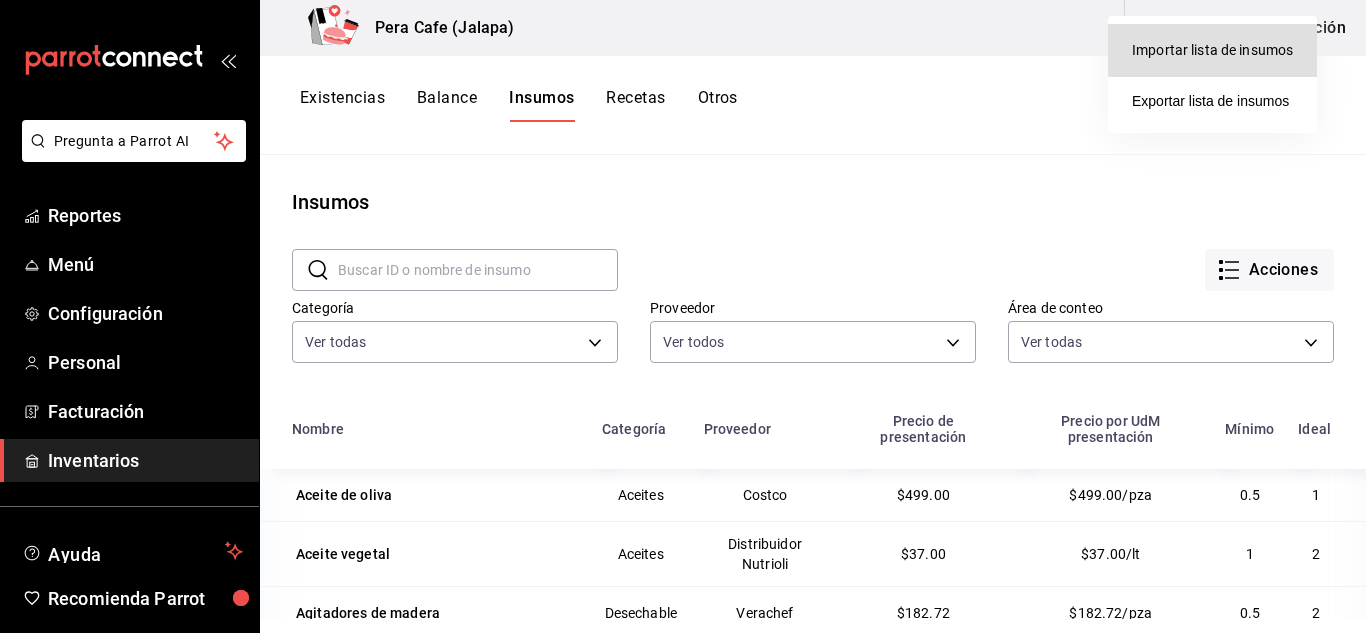 scroll, scrollTop: 0, scrollLeft: 0, axis: both 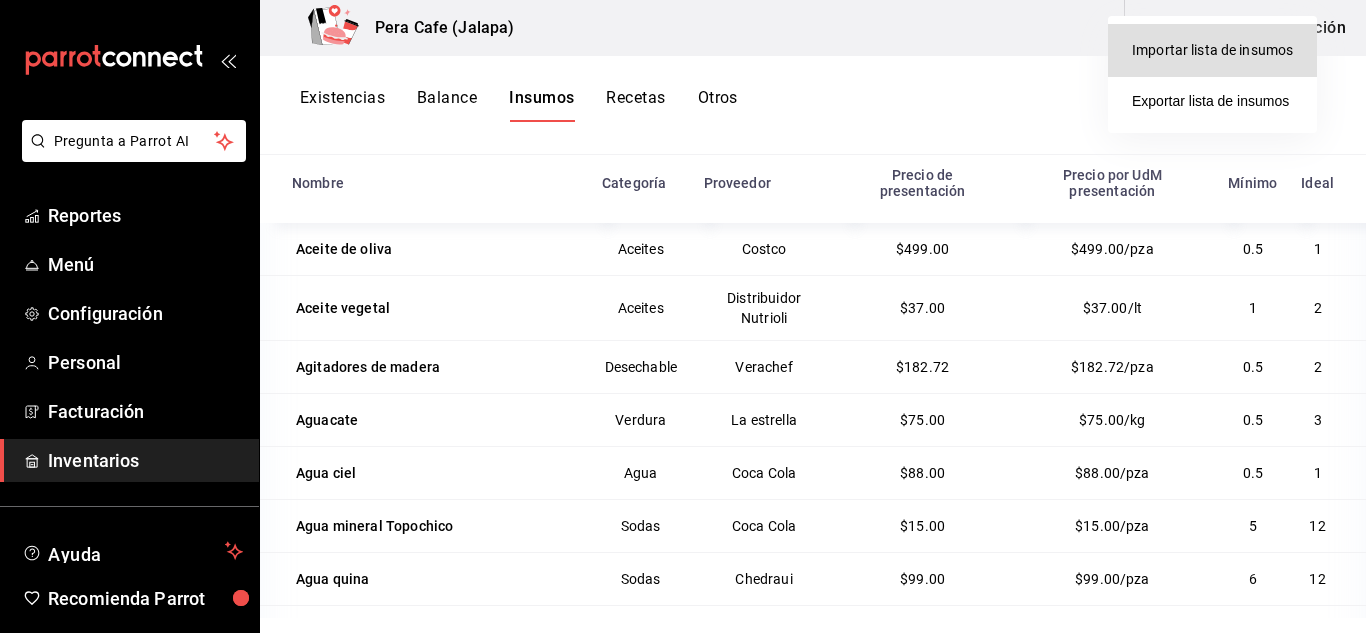 type 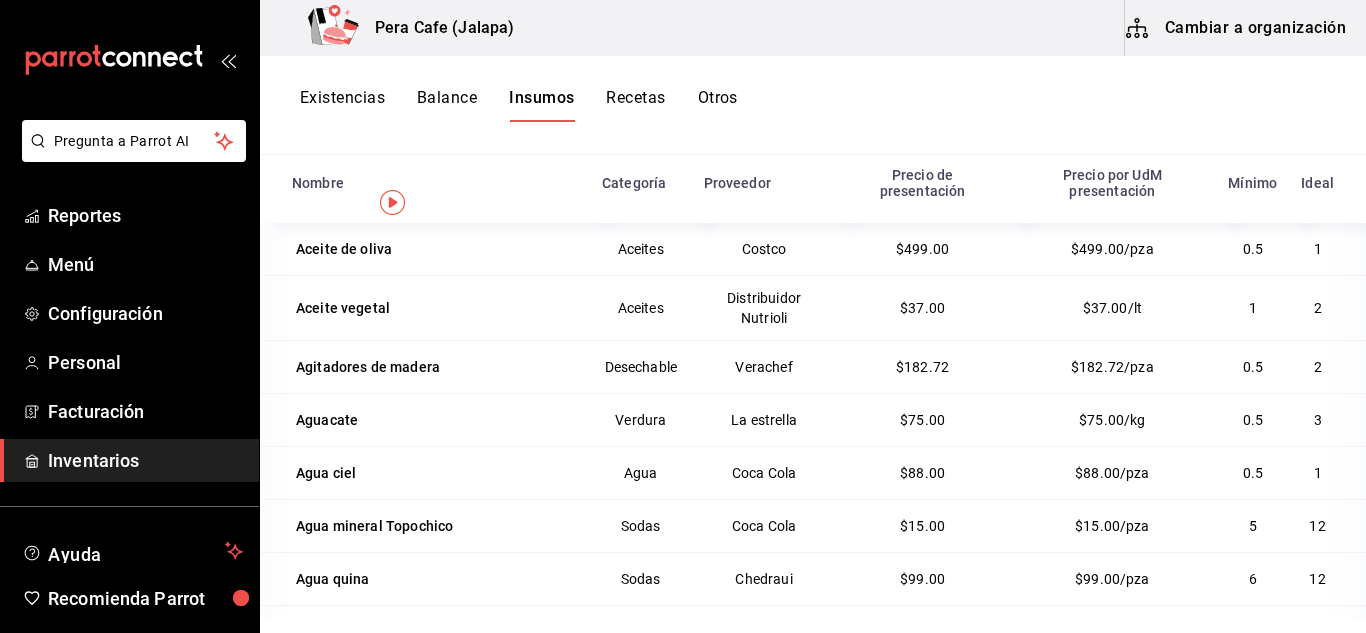 scroll, scrollTop: 0, scrollLeft: 0, axis: both 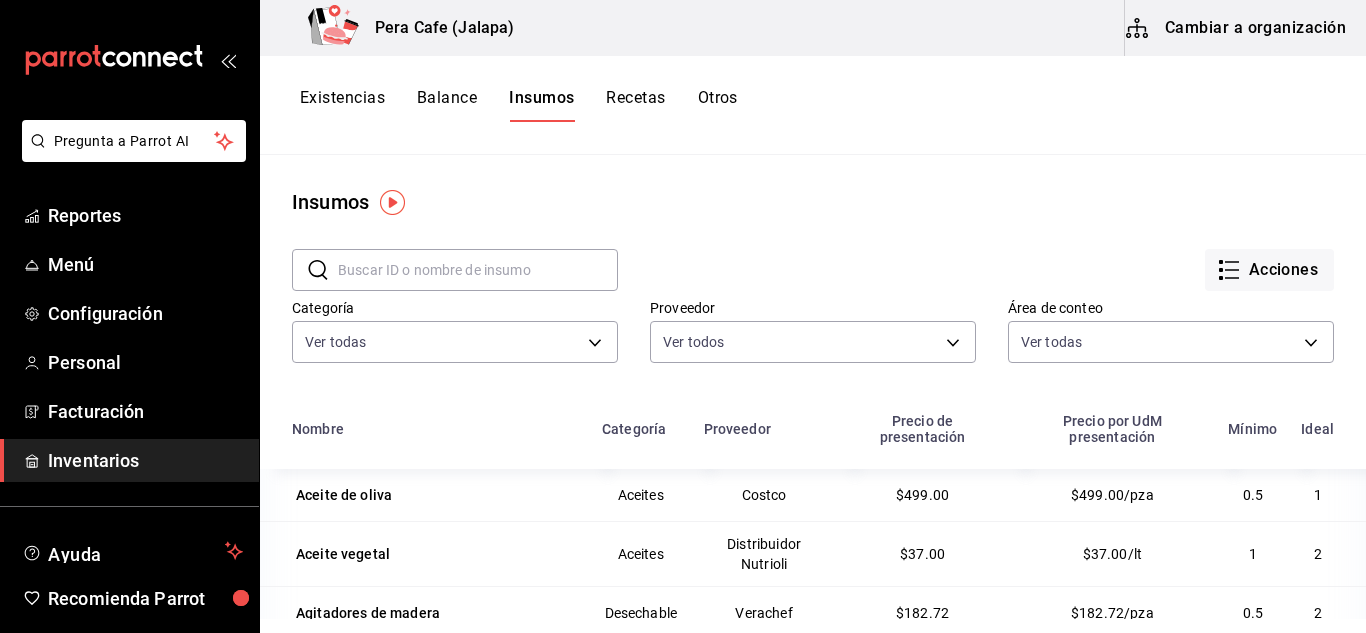 click on "Recetas" at bounding box center (635, 105) 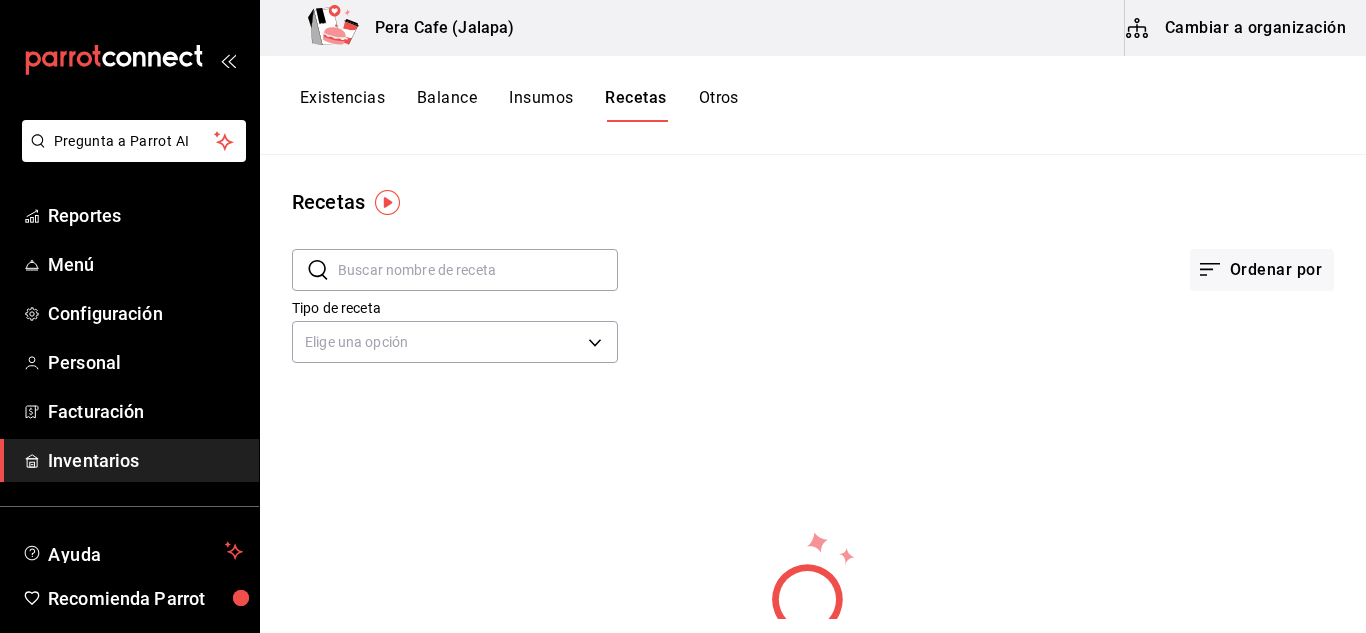 click at bounding box center [478, 270] 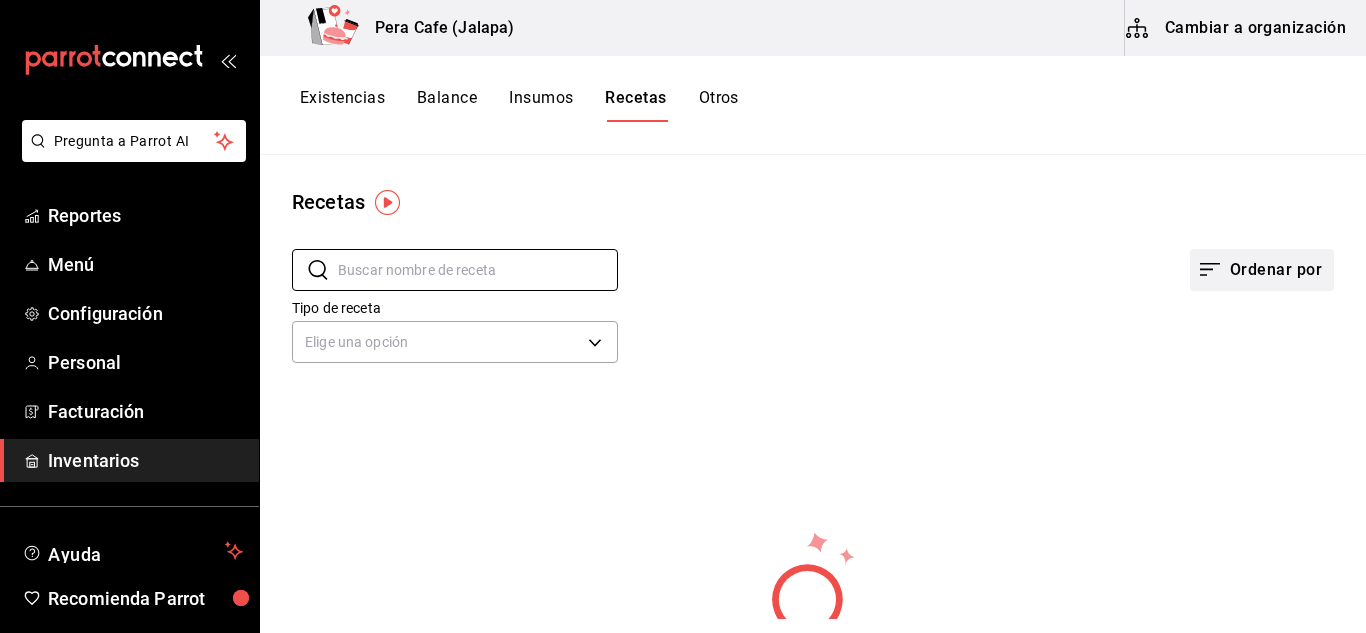 click 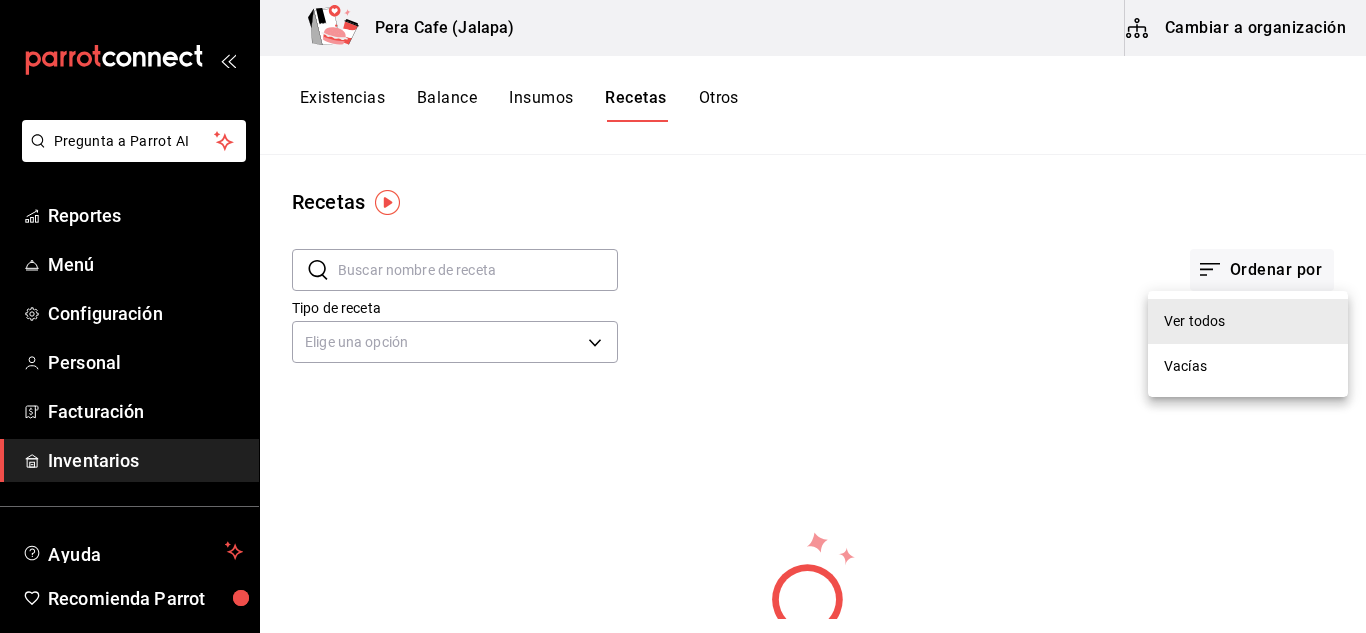 click on "Ver todos" at bounding box center [1248, 321] 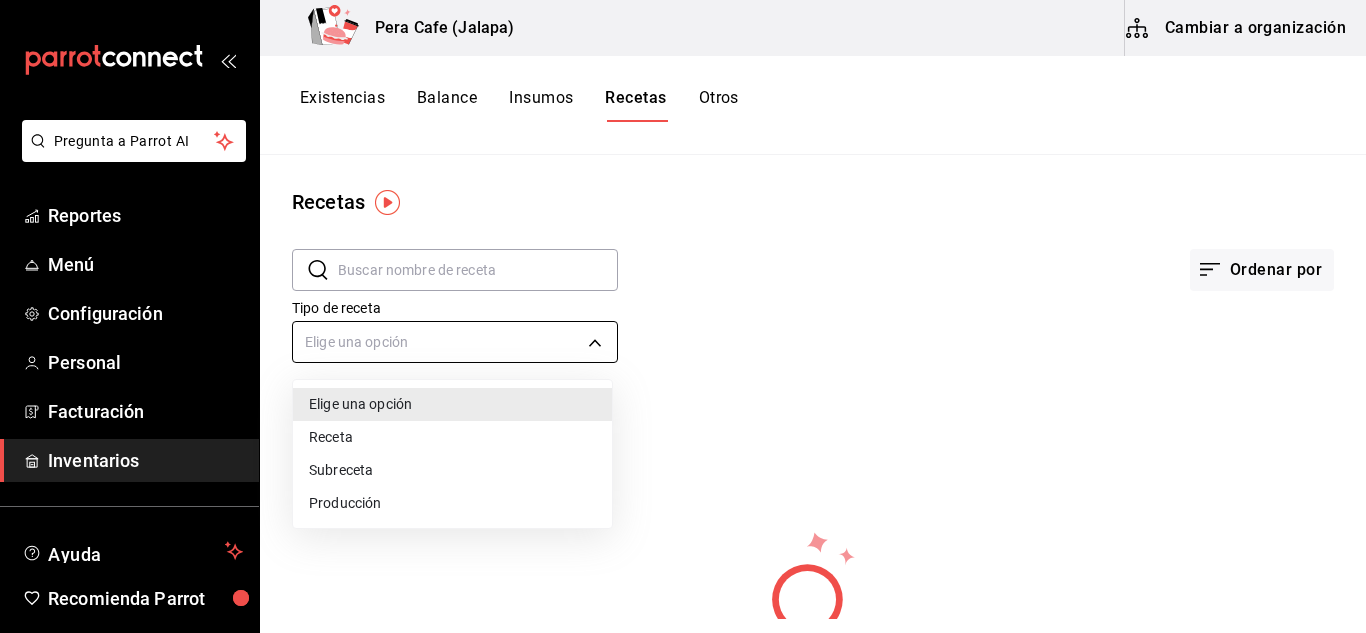 click on "Pregunta a Parrot AI Reportes   Menú   Configuración   Personal   Facturación   Inventarios   Ayuda Recomienda Parrot   [FIRST] [LAST]   Sugerir nueva función   Pera Cafe (Jalapa) Cambiar a organización Existencias Balance Insumos Recetas Otros Recetas ​ ​ Ordenar por Tipo de receta Elige una opción default No hay recetas a mostrar. Intenta otra búsqueda. Guardar GANA 1 MES GRATIS EN TU SUSCRIPCIÓN AQUÍ ¿Recuerdas cómo empezó tu restaurante?
Hoy puedes ayudar a un colega a tener el mismo cambio que tú viviste.
Recomienda Parrot directamente desde tu Portal Administrador.
Es fácil y rápido.
🎁 Por cada restaurante que se una, ganas 1 mes gratis. Ver video tutorial Ir a video Pregunta a Parrot AI Reportes   Menú   Configuración   Personal   Facturación   Inventarios   Ayuda Recomienda Parrot   [FIRST] [LAST]   Sugerir nueva función   Duplicar Eliminar Visitar centro de ayuda (81) [PHONE] soporte@example.com Visitar centro de ayuda (81) [PHONE] soporte@example.com Receta" at bounding box center [683, 309] 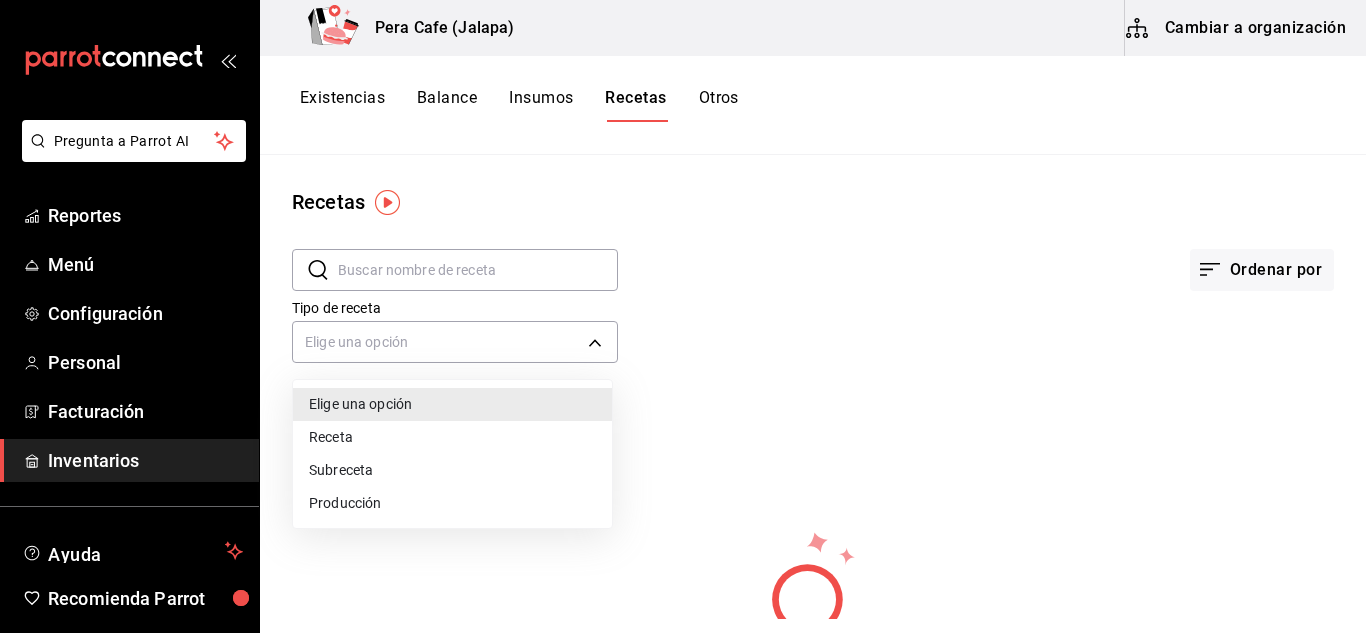 click on "Producción" at bounding box center (452, 503) 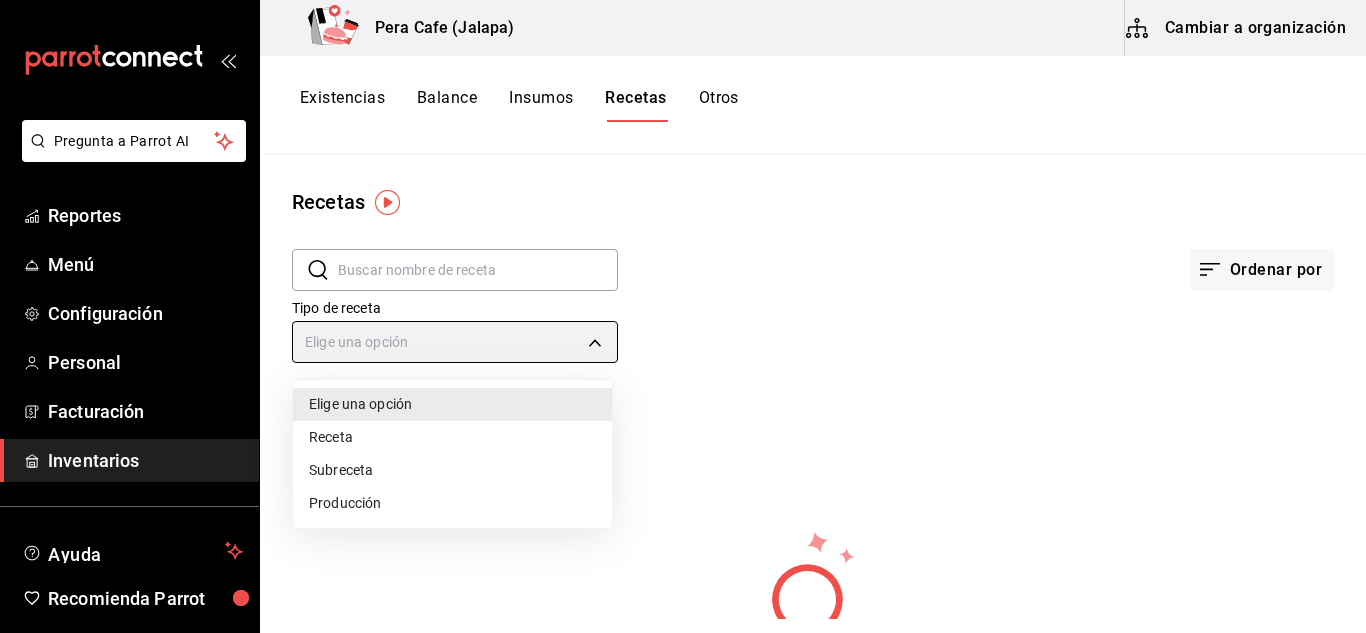 type on "PREPARATION" 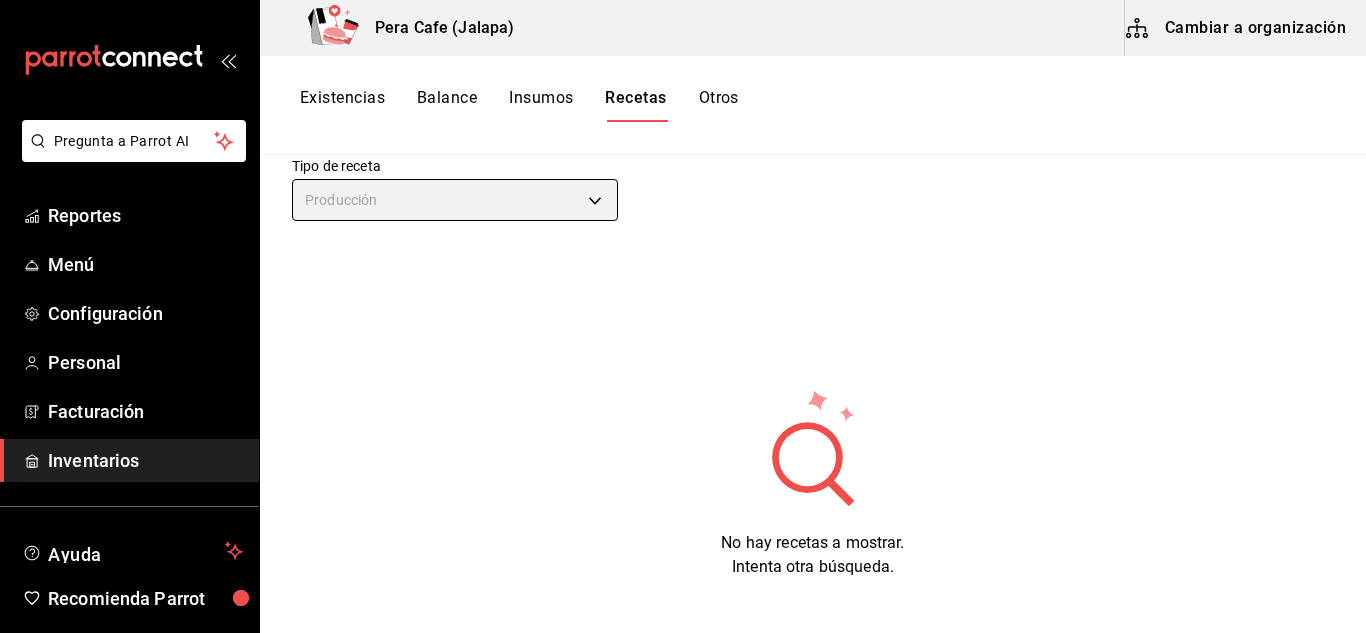 scroll, scrollTop: 74, scrollLeft: 0, axis: vertical 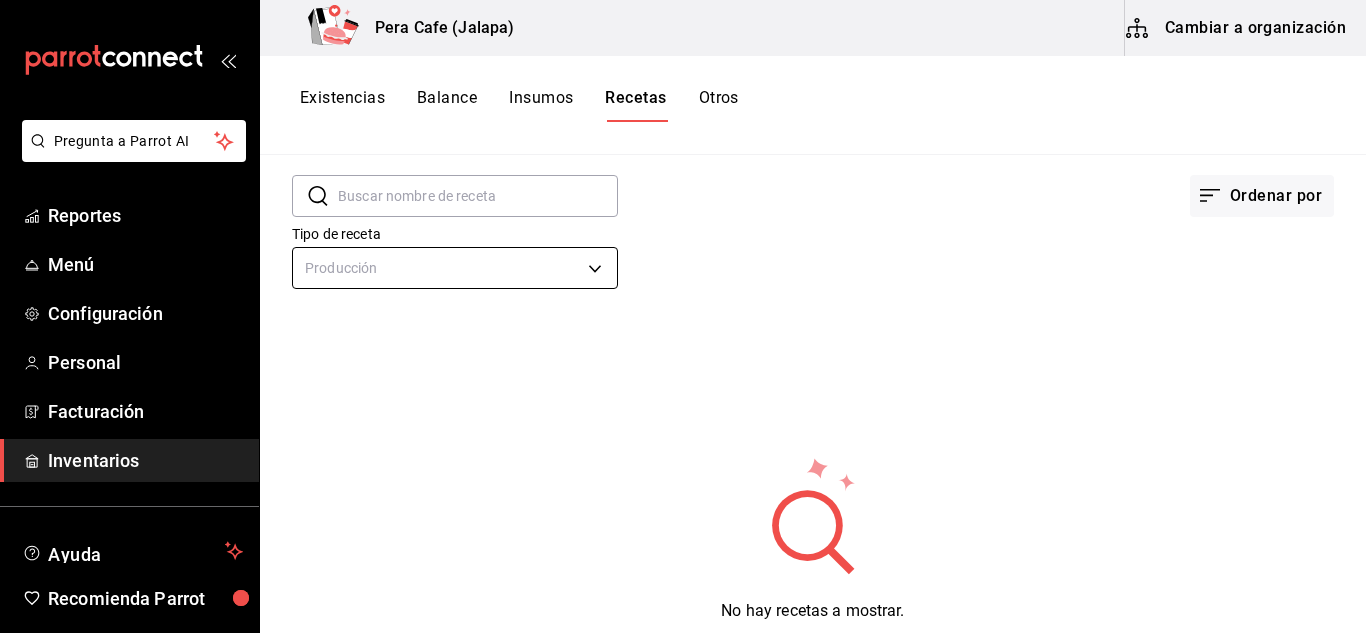 click on "Pregunta a Parrot AI Reportes   Menú   Configuración   Personal   Facturación   Inventarios   Ayuda Recomienda Parrot   [FIRST] [LAST]   Sugerir nueva función   Pera Cafe (Jalapa) Cambiar a organización Existencias Balance Insumos Recetas Otros Recetas ​ ​ Ordenar por Tipo de receta Producción PREPARATION No hay recetas a mostrar. Intenta otra búsqueda. Guardar GANA 1 MES GRATIS EN TU SUSCRIPCIÓN AQUÍ ¿Recuerdas cómo empezó tu restaurante?
Hoy puedes ayudar a un colega a tener el mismo cambio que tú viviste.
Recomienda Parrot directamente desde tu Portal Administrador.
Es fácil y rápido.
🎁 Por cada restaurante que se una, ganas 1 mes gratis. Ver video tutorial Ir a video Pregunta a Parrot AI Reportes   Menú   Configuración   Personal   Facturación   Inventarios   Ayuda Recomienda Parrot   [FIRST] [LAST]   Sugerir nueva función   Duplicar Eliminar Visitar centro de ayuda (81) [PHONE] soporte@example.com Visitar centro de ayuda (81) [PHONE] soporte@example.com" at bounding box center [683, 309] 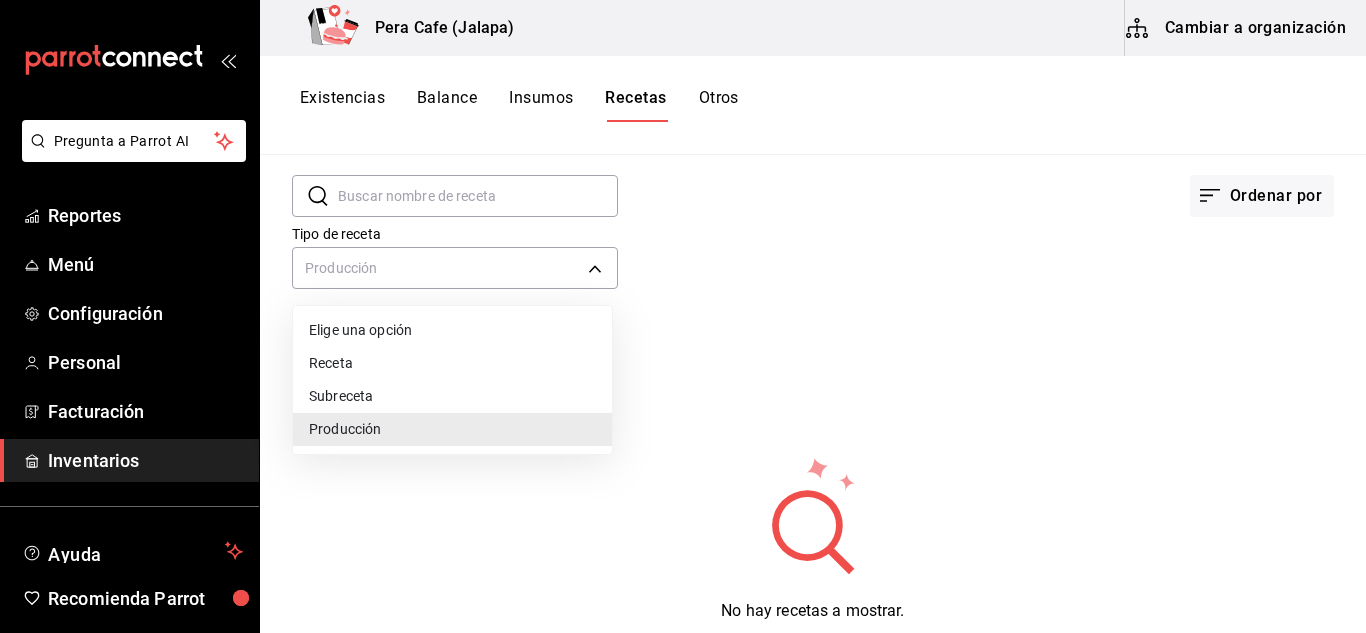 click at bounding box center [683, 316] 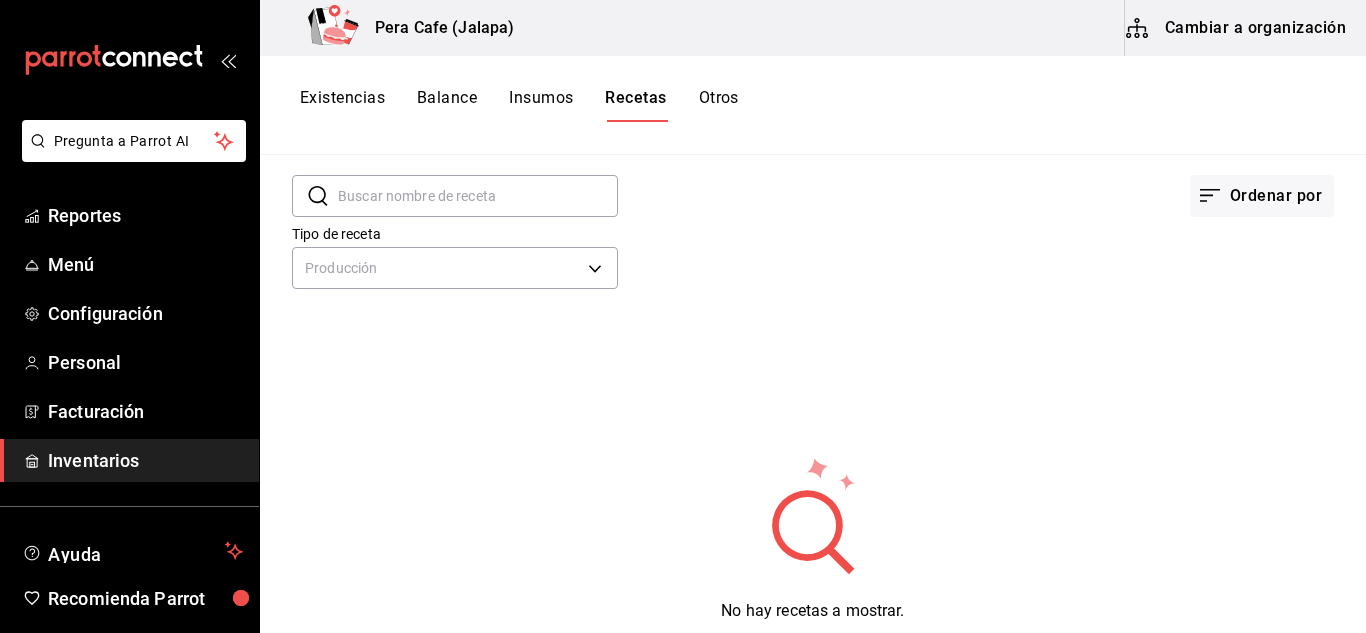 click on "Existencias" at bounding box center [342, 105] 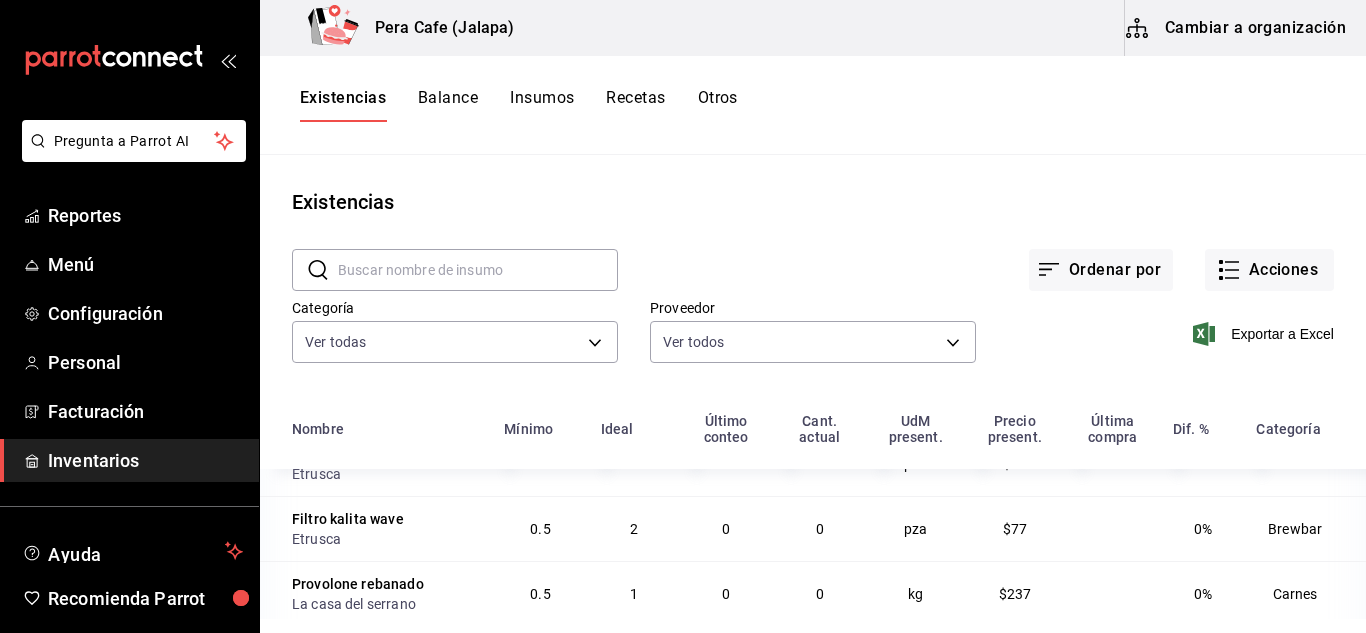 scroll, scrollTop: 188, scrollLeft: 0, axis: vertical 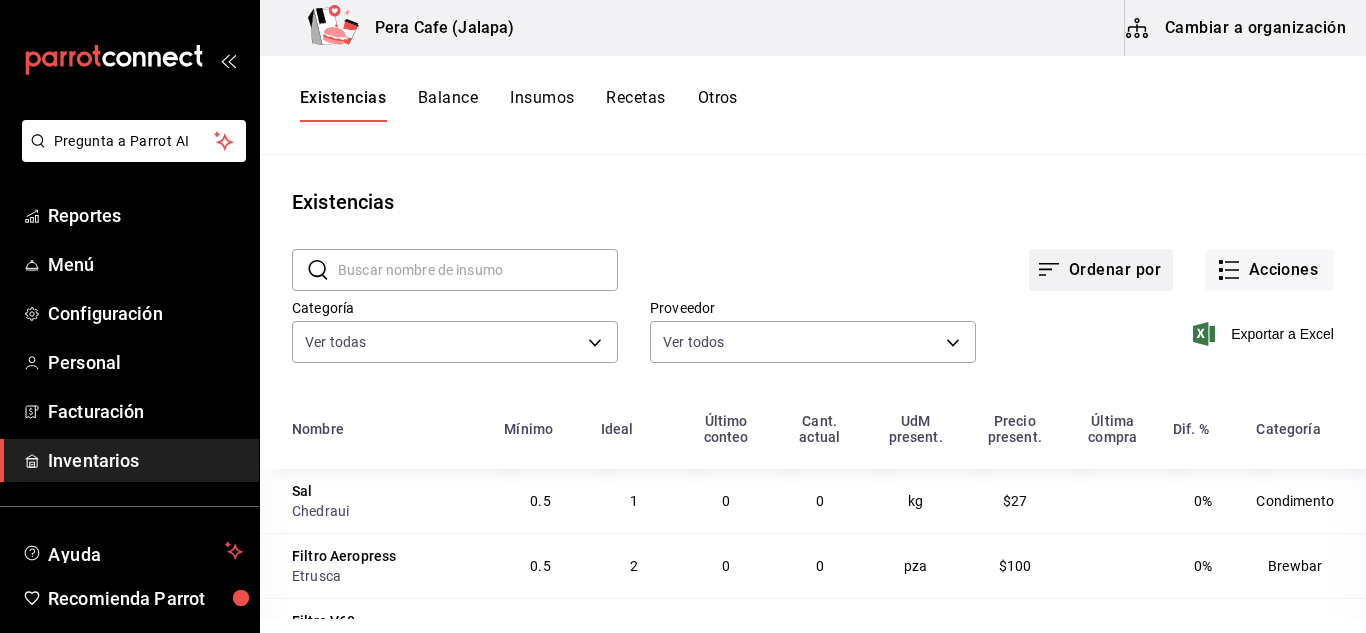 click on "Ordenar por" at bounding box center (1101, 270) 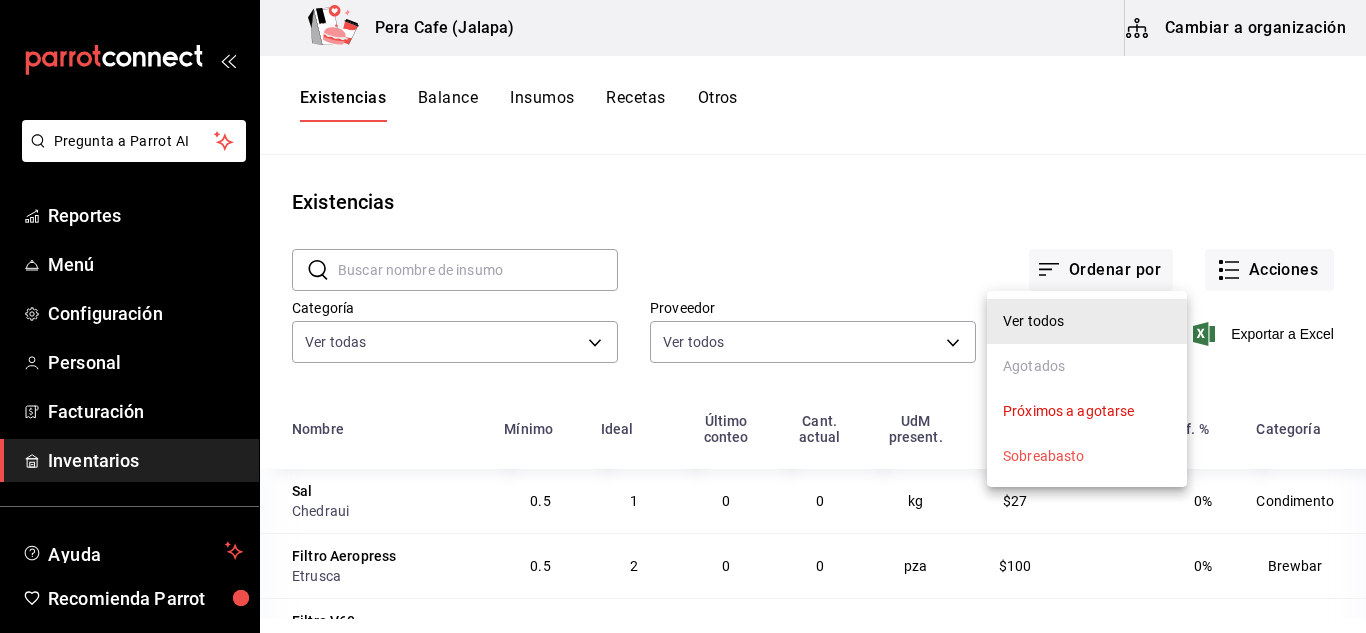 click at bounding box center (683, 316) 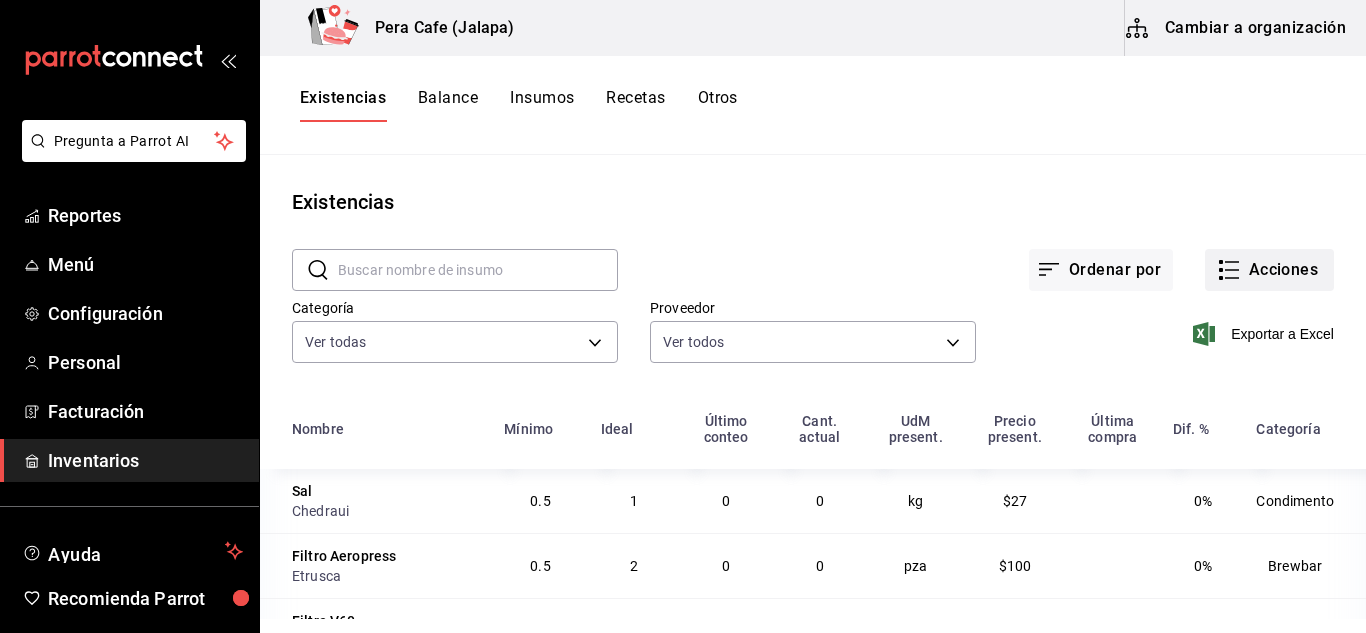 click 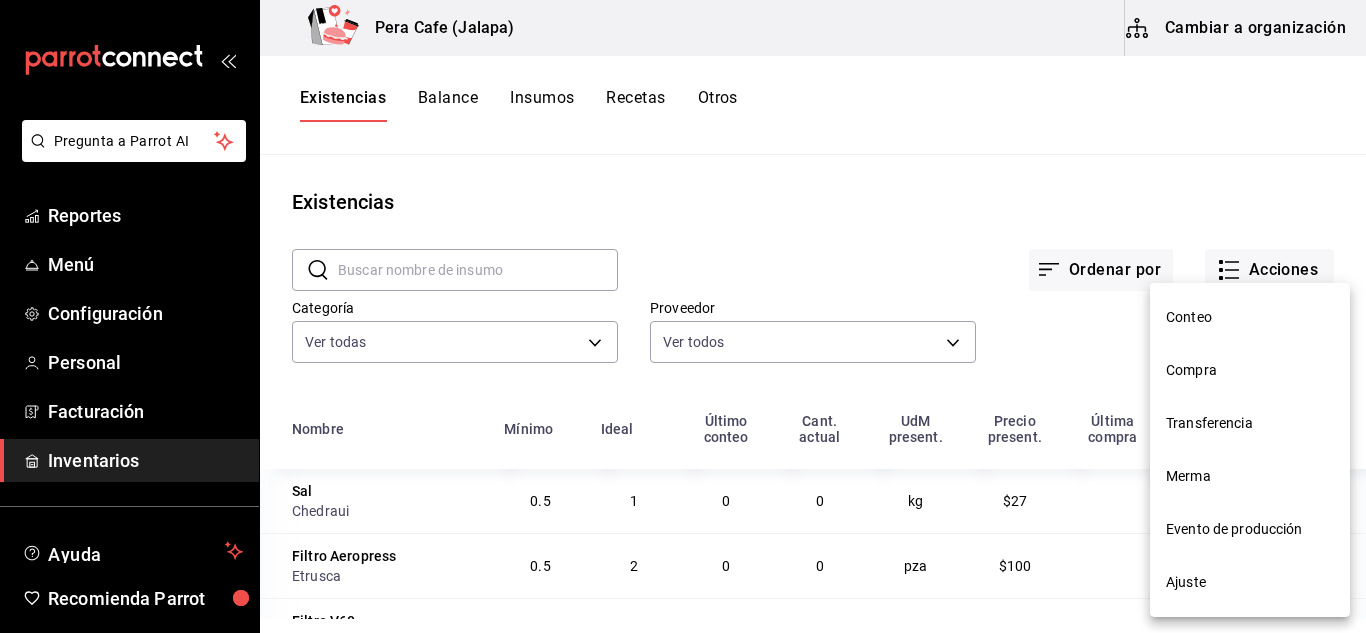 click on "Evento de producción" at bounding box center [1250, 529] 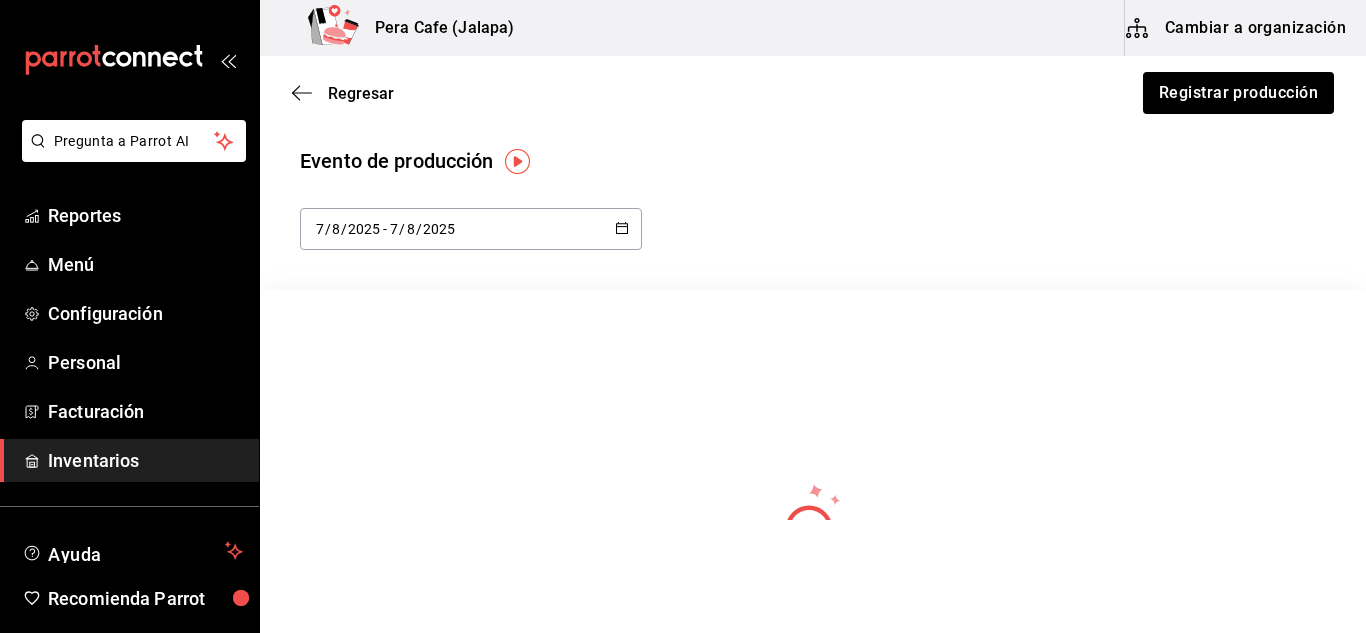 click on "2025-08-07 7 / 8 / 2025 - 2025-08-07 7 / 8 / 2025" at bounding box center (471, 229) 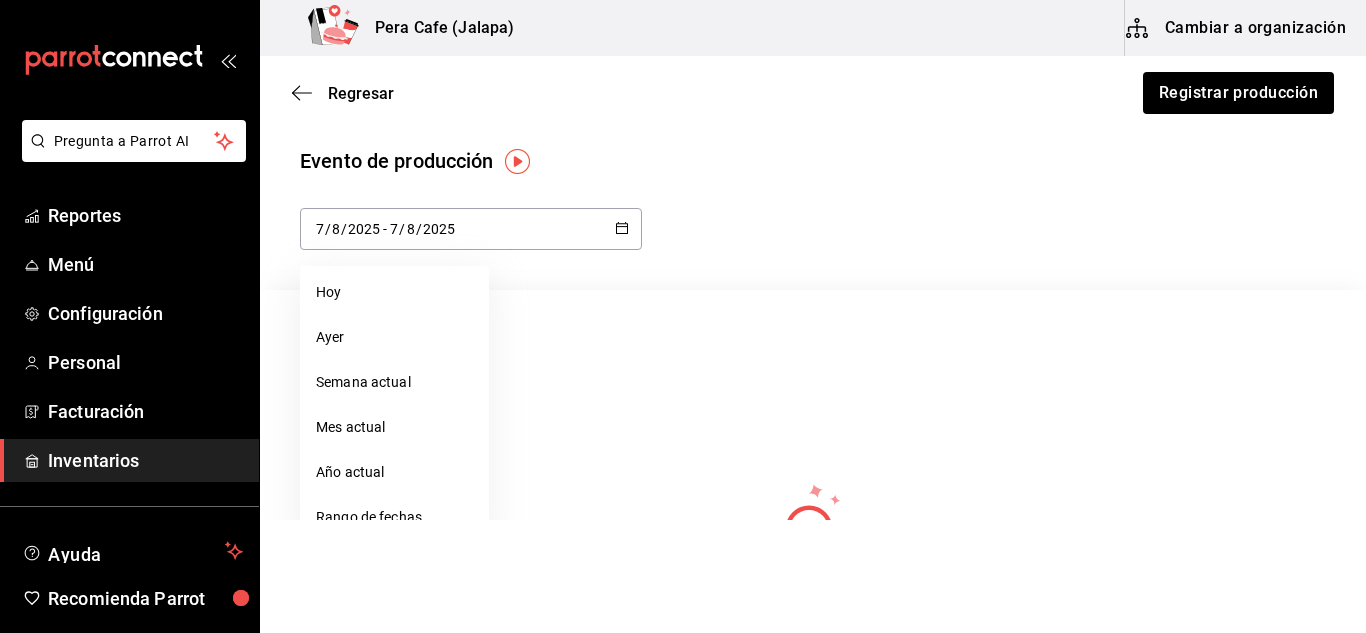 click on "Regresar Registrar producción" at bounding box center [813, 93] 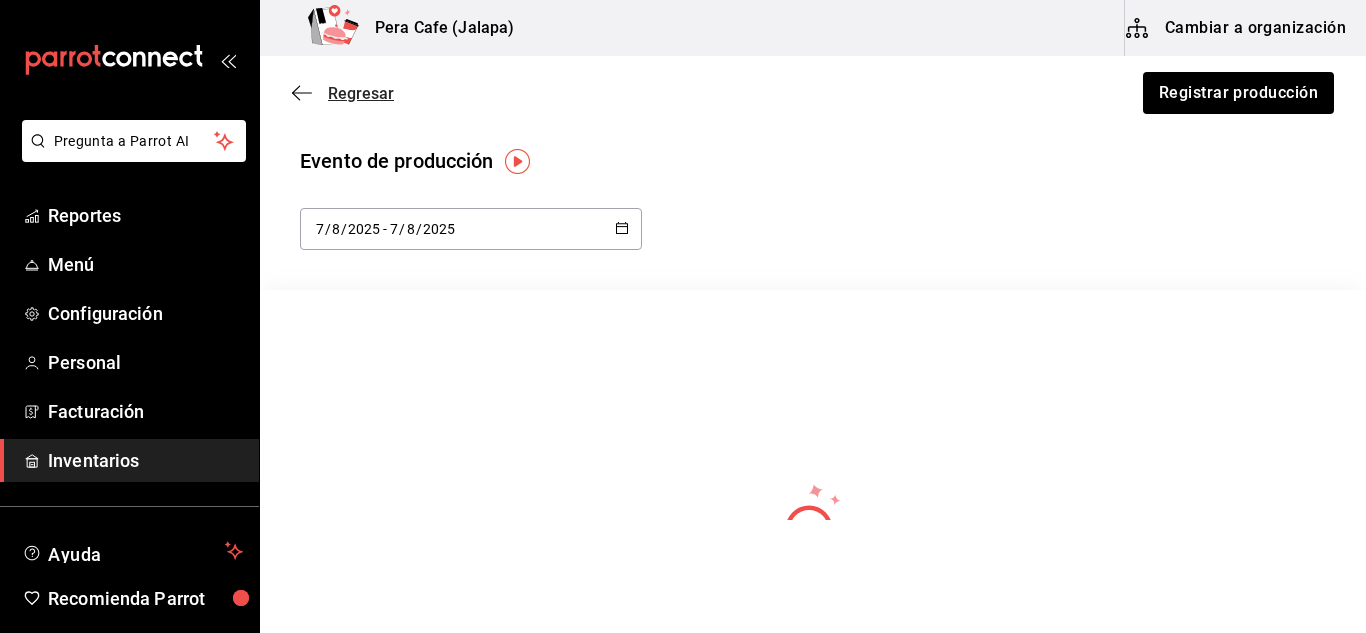 click on "Regresar" at bounding box center (343, 93) 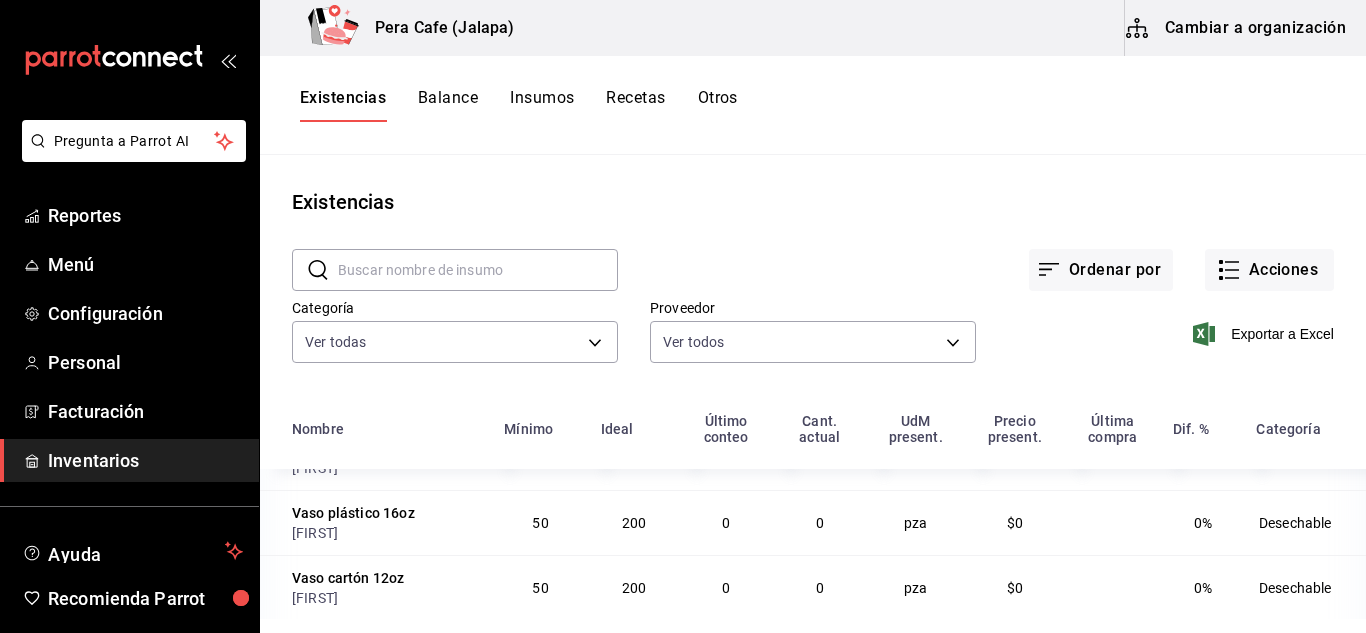 scroll, scrollTop: 1475, scrollLeft: 0, axis: vertical 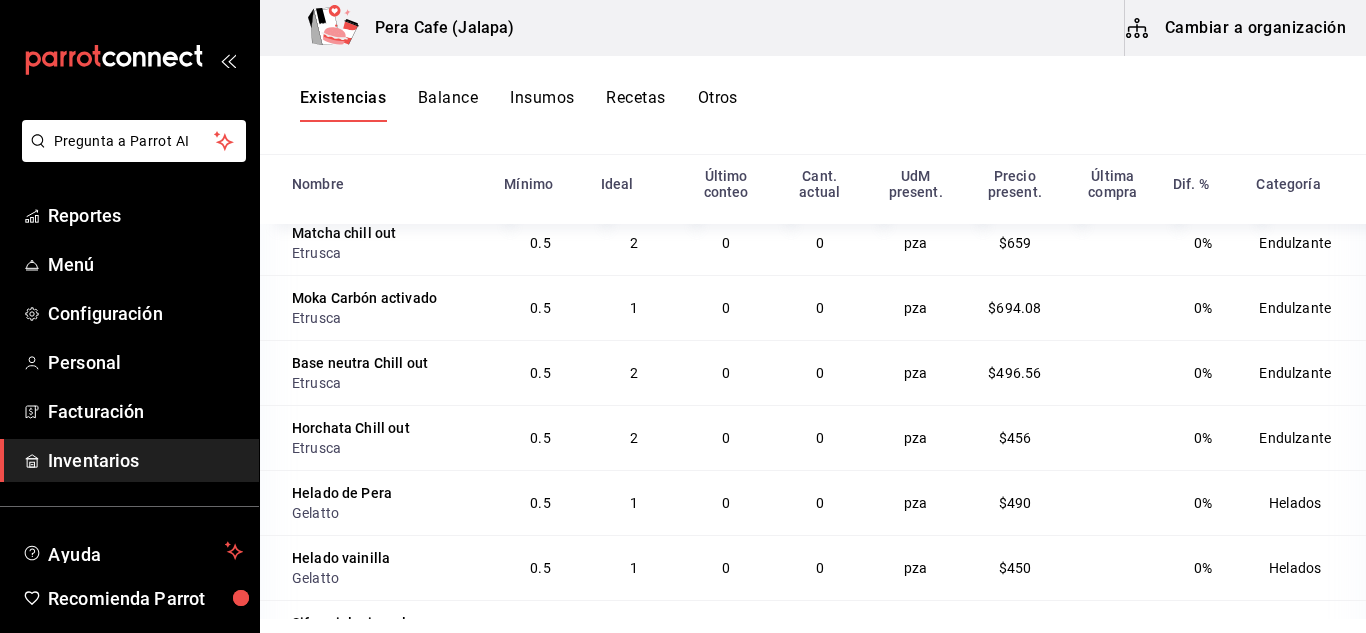 click on "Horchata Chill out" at bounding box center [351, 428] 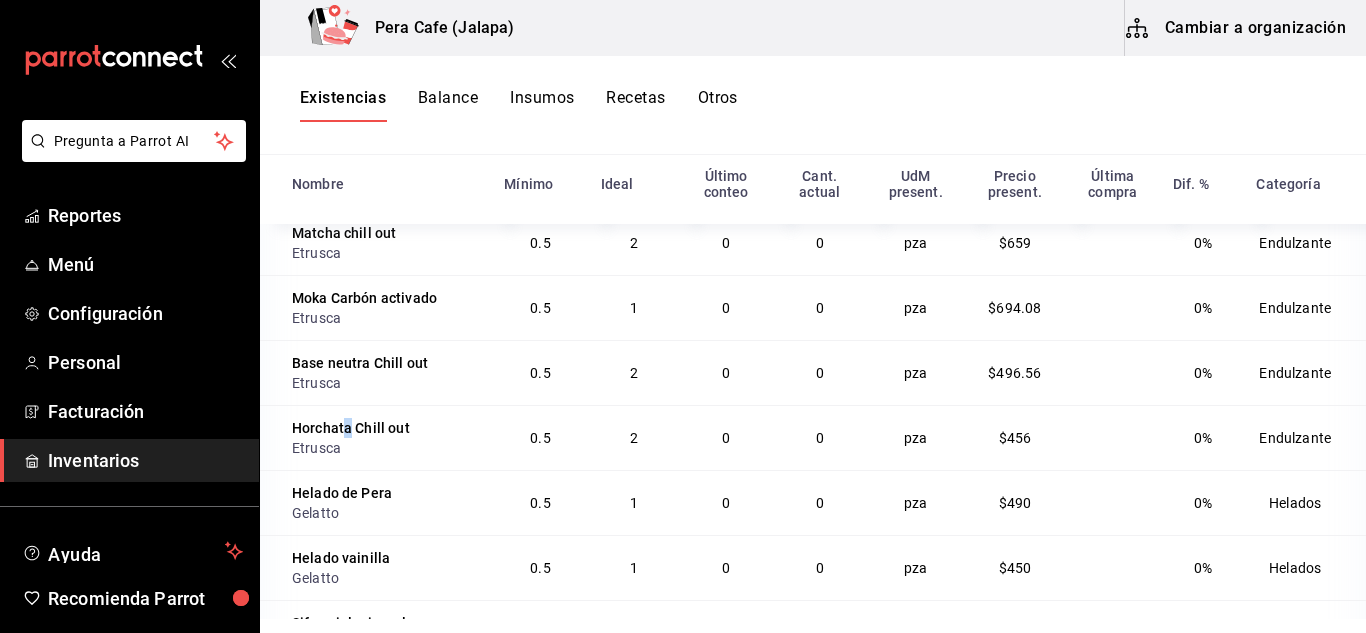 click on "Horchata Chill out Etrusca" at bounding box center (376, 437) 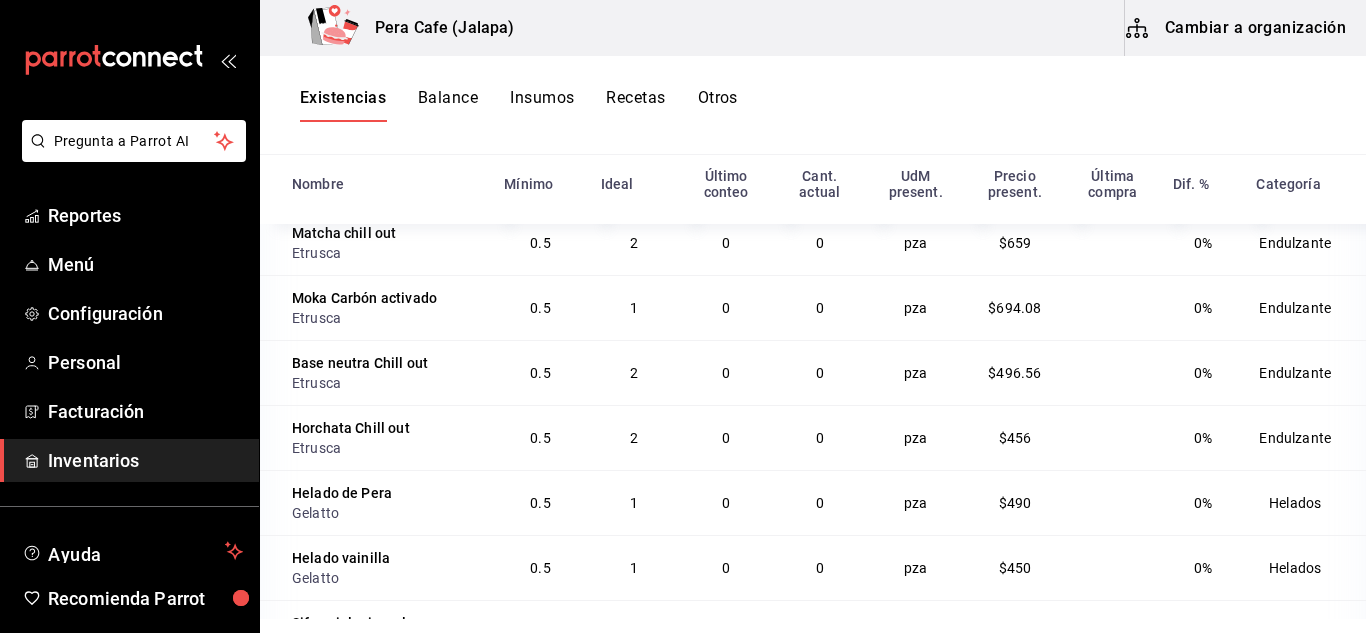click on "Horchata Chill out" at bounding box center (351, 428) 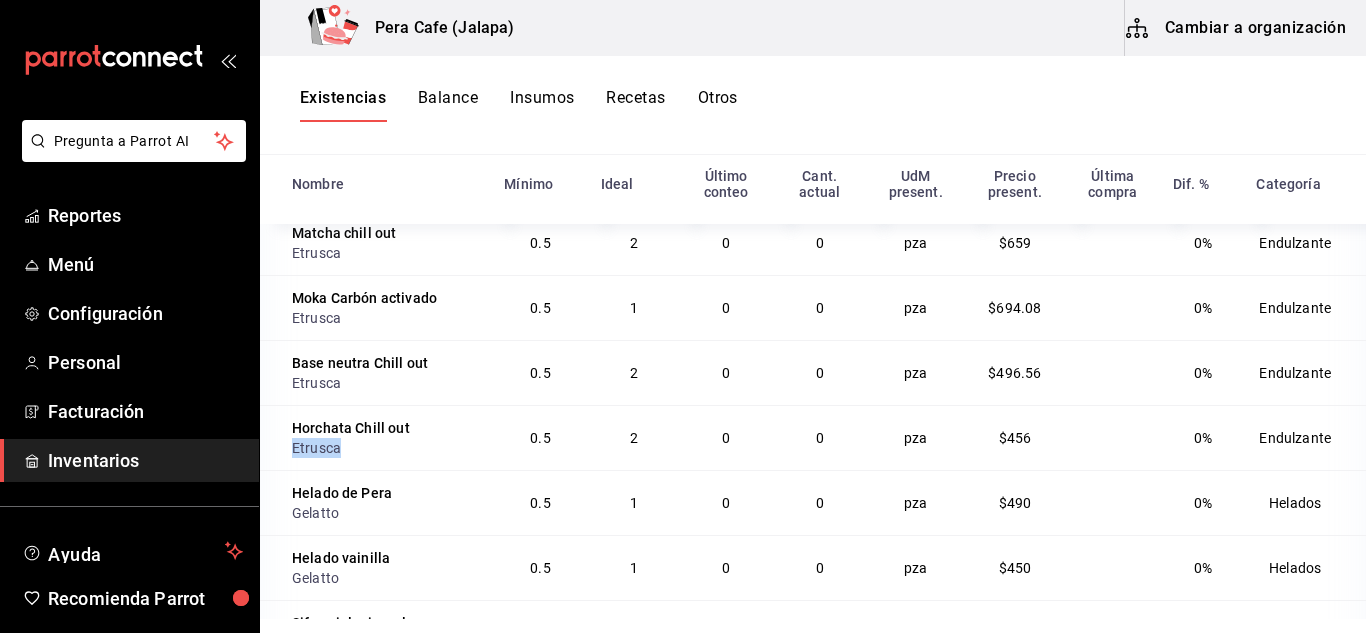 click on "Etrusca" at bounding box center (386, 448) 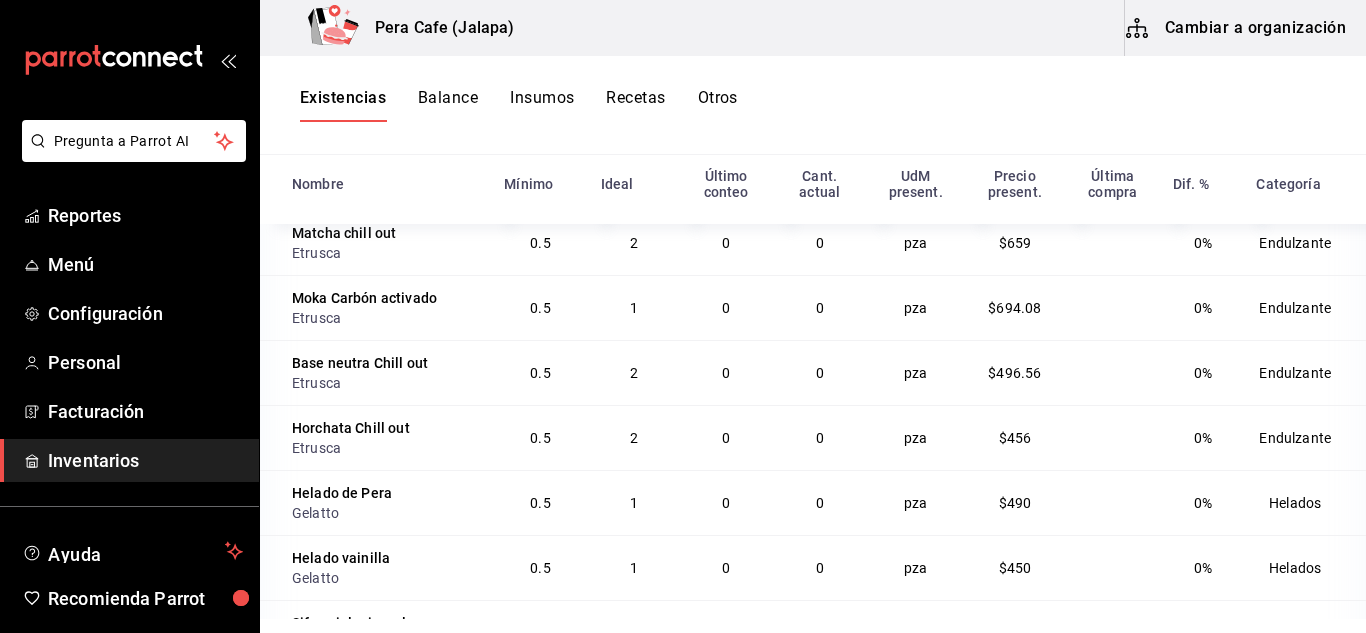 click on "Horchata Chill out" at bounding box center (351, 428) 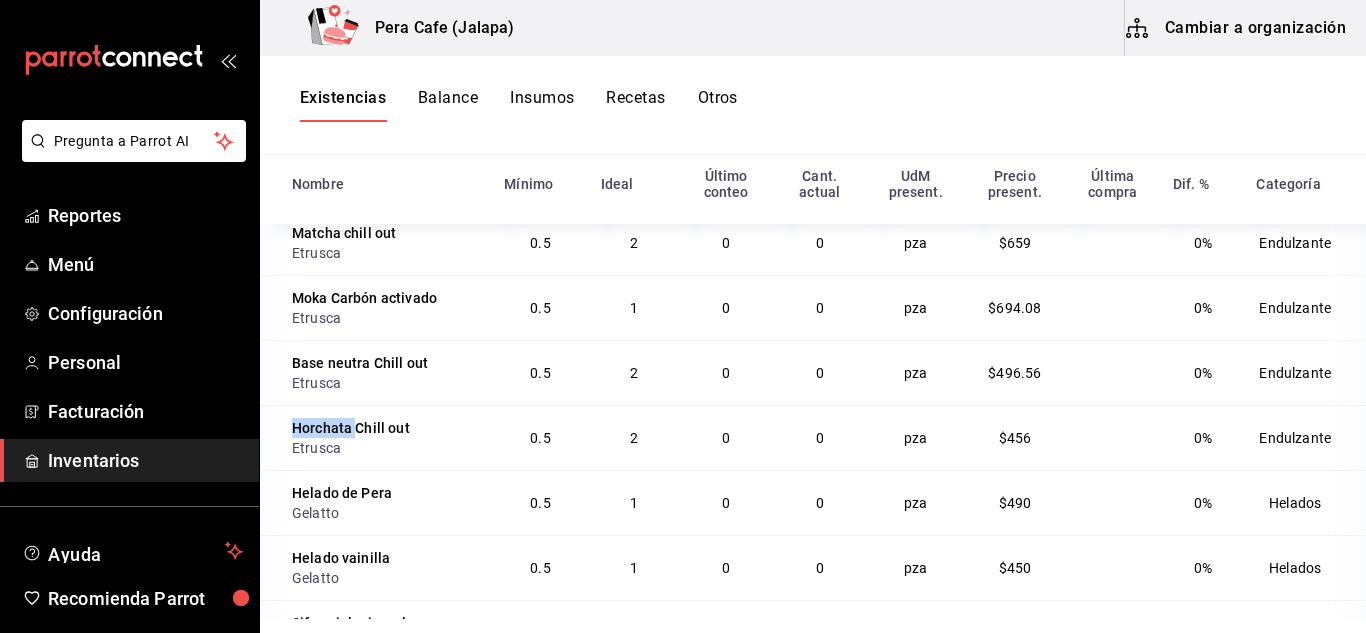 click on "Horchata Chill out" at bounding box center [351, 428] 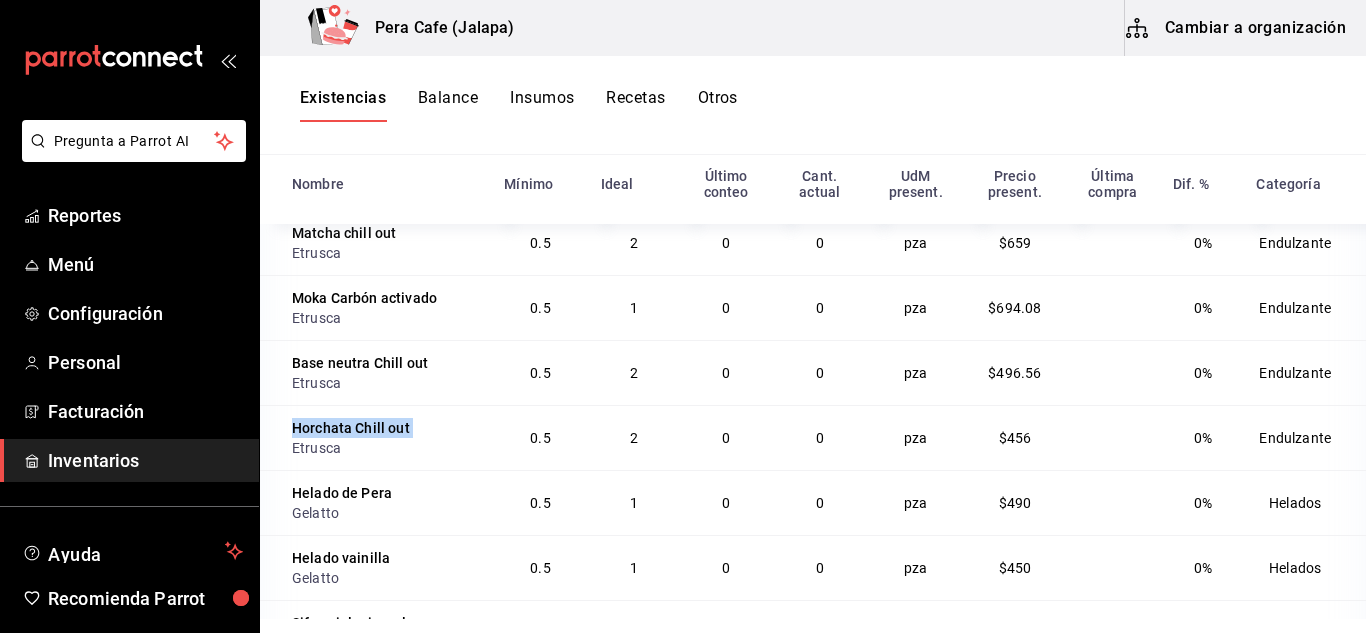 click on "Horchata Chill out" at bounding box center [351, 428] 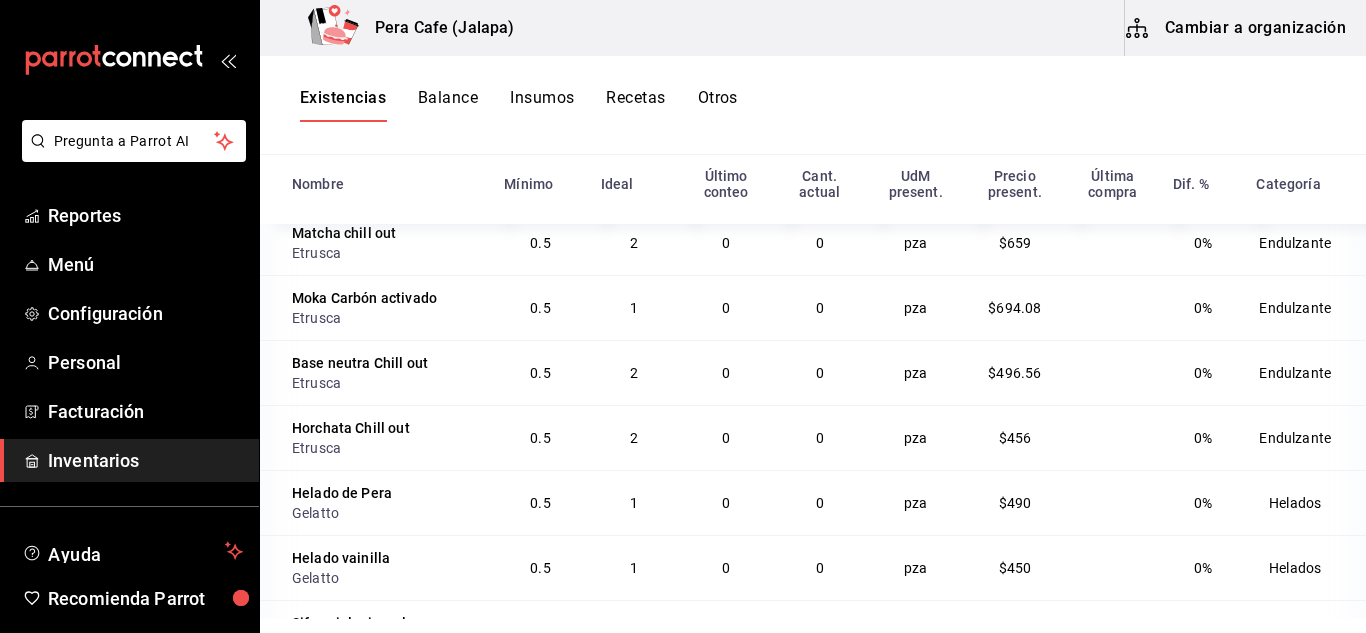click on "Horchata Chill out Etrusca" at bounding box center (376, 437) 